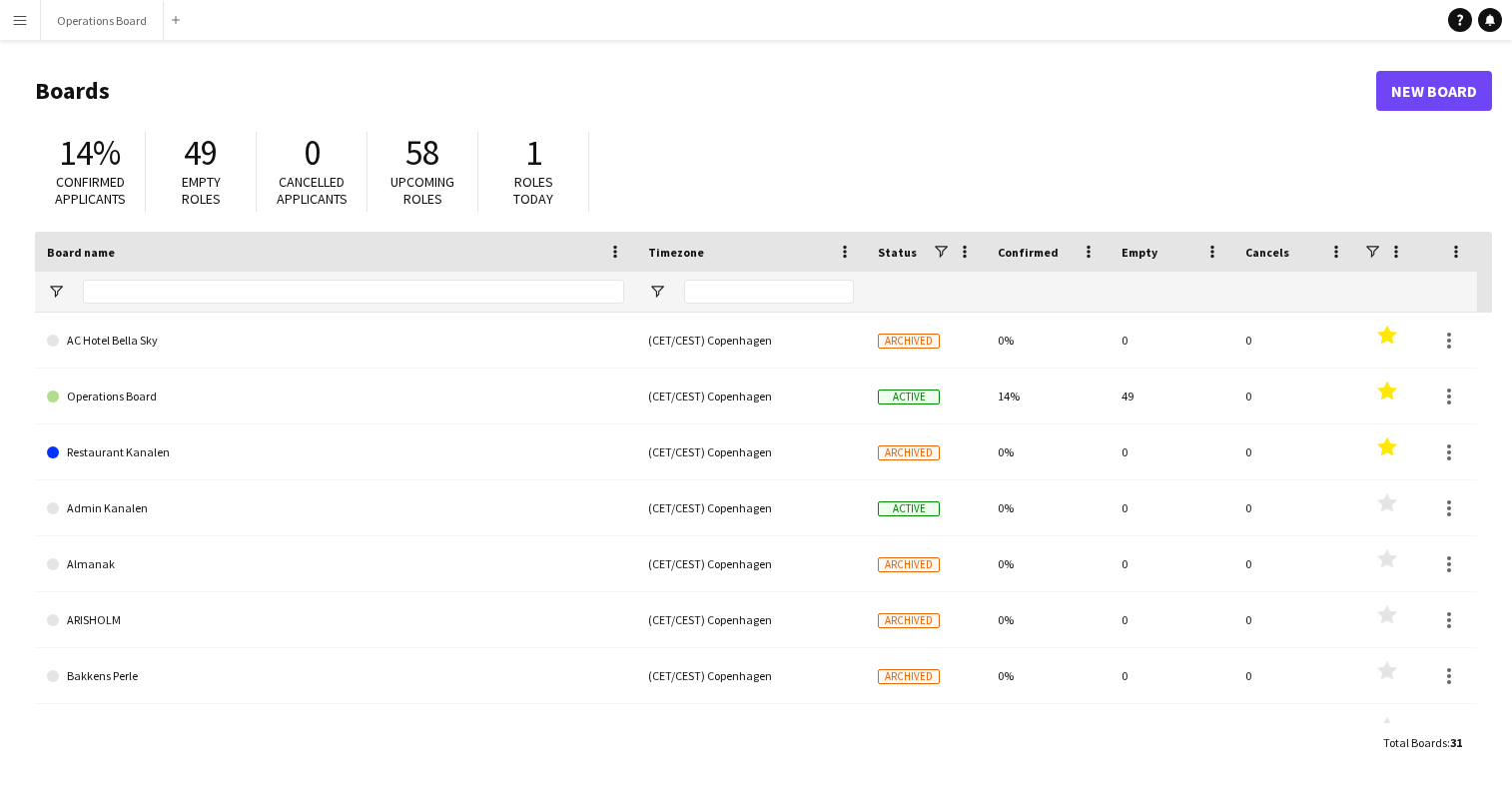 scroll, scrollTop: 0, scrollLeft: 0, axis: both 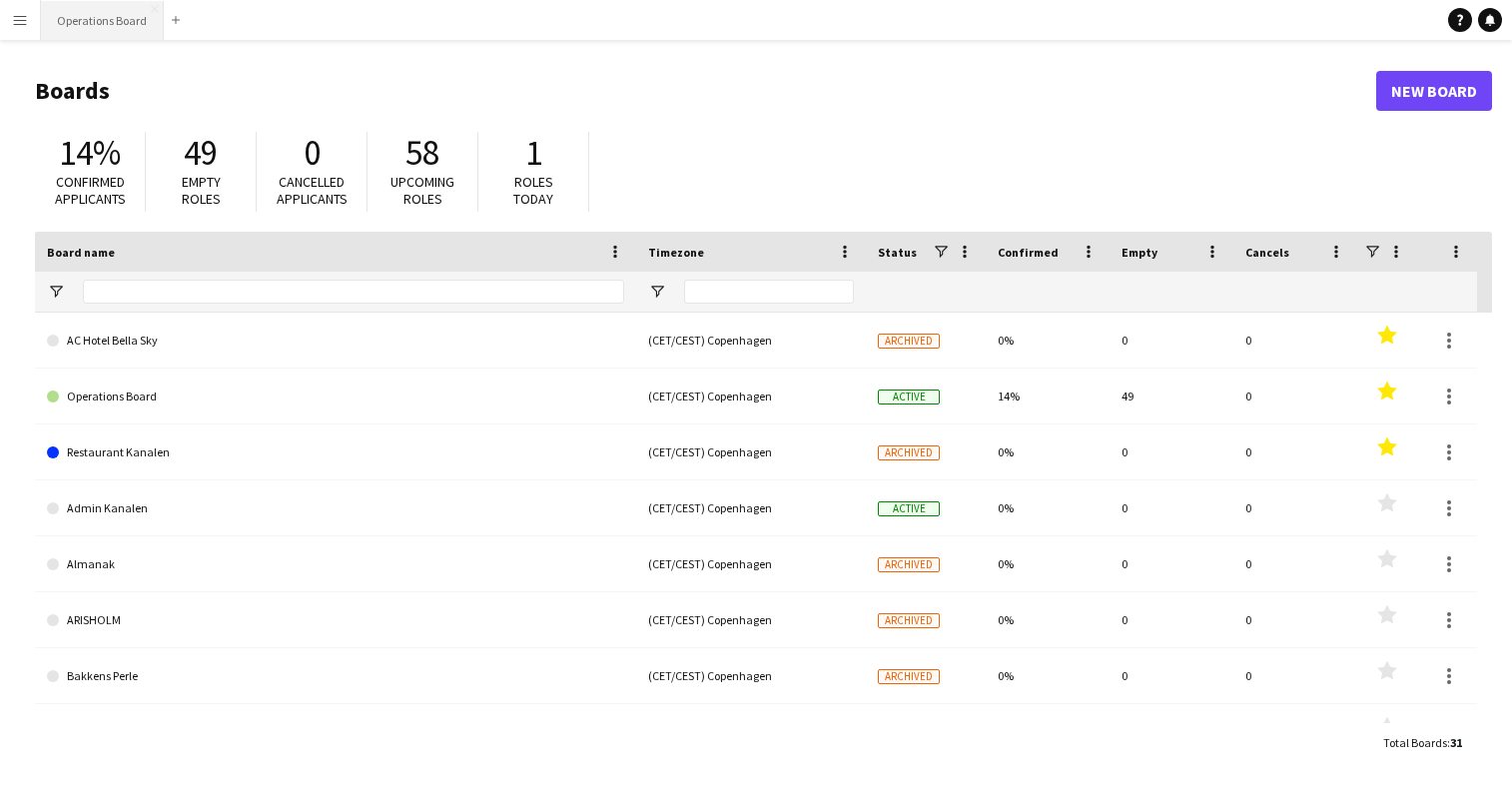 click on "Operations Board
Close" at bounding box center [102, 20] 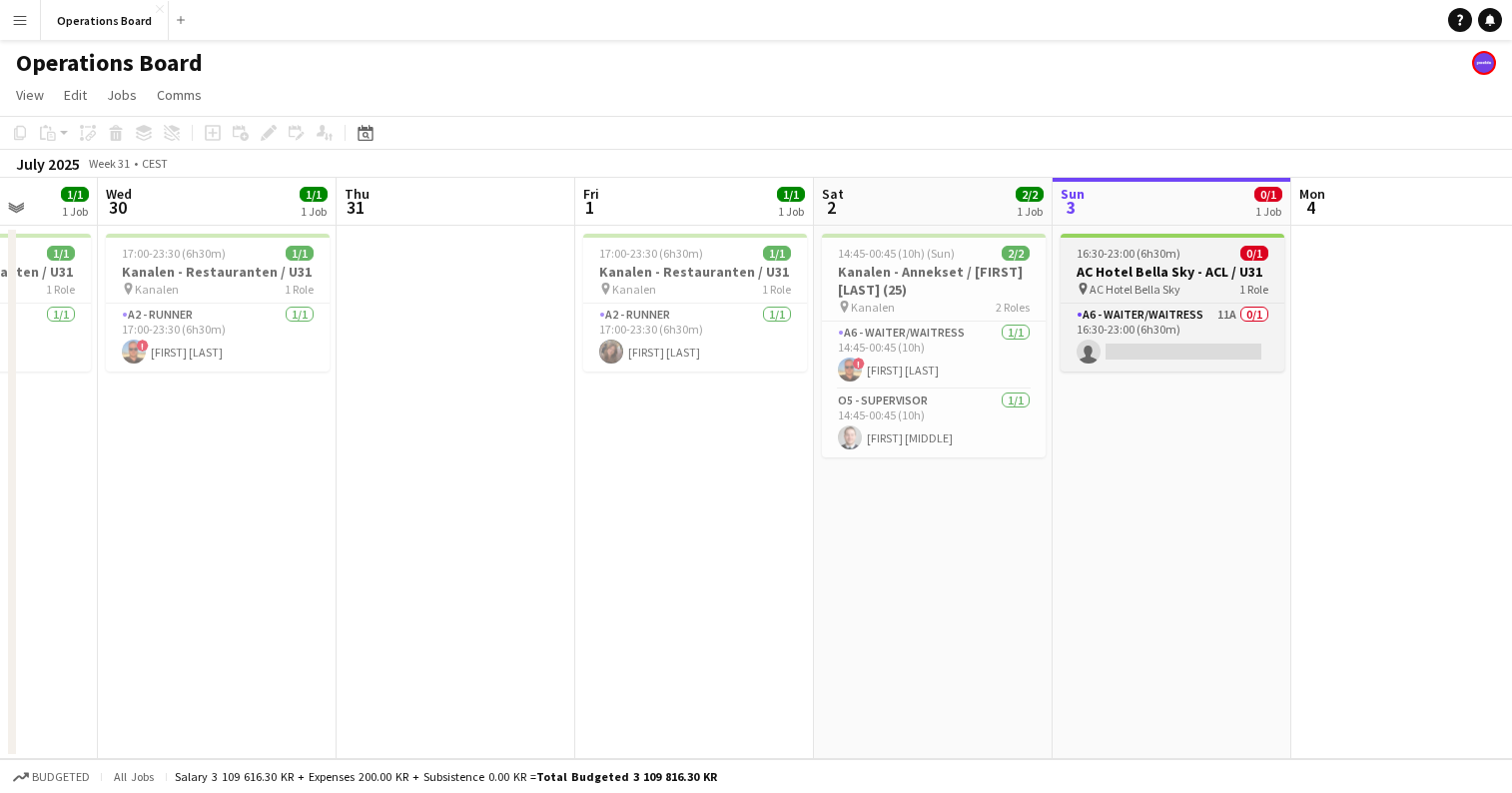 scroll, scrollTop: 0, scrollLeft: 598, axis: horizontal 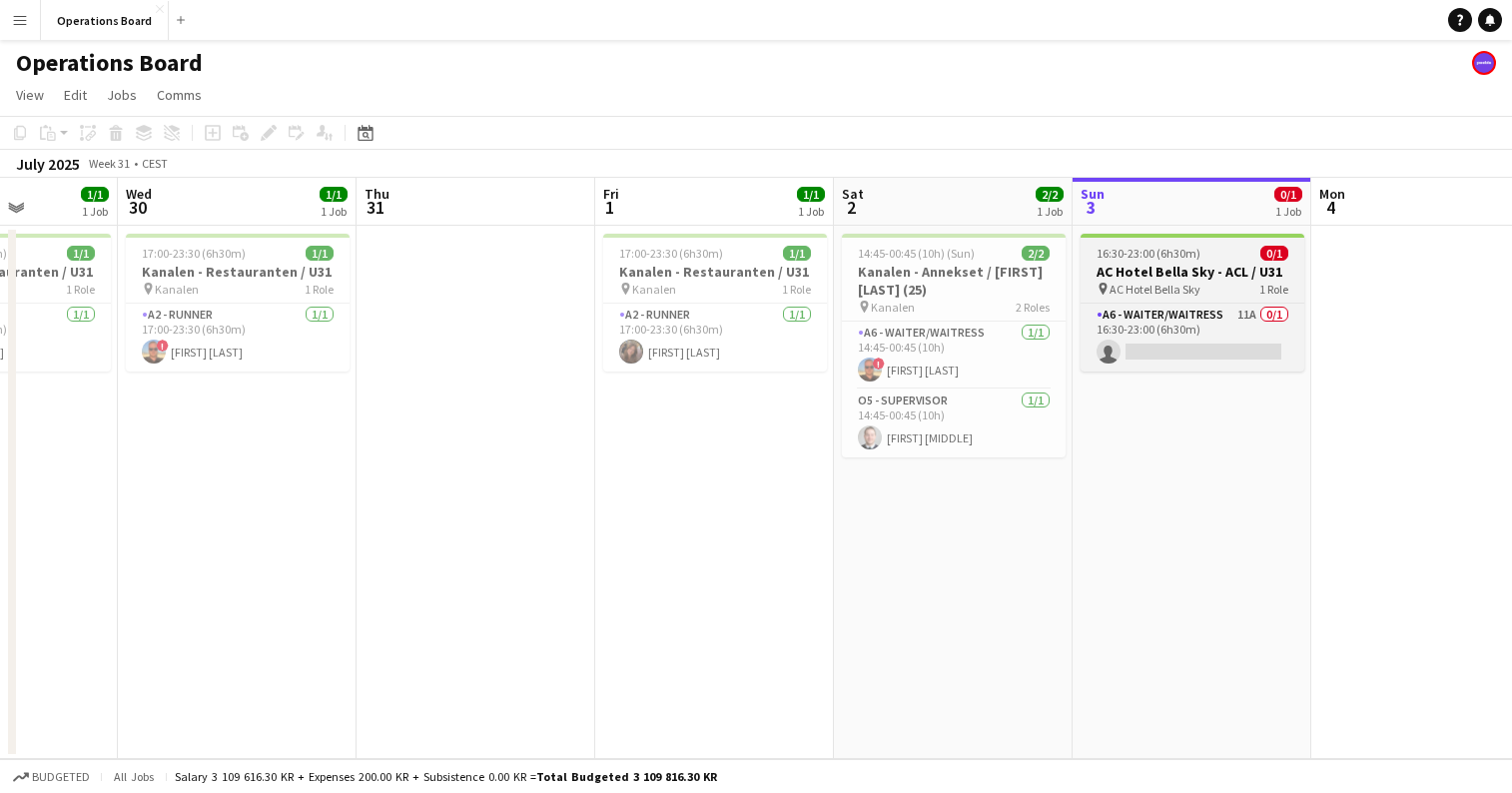 click on "16:30-23:00 (6h30m)" at bounding box center [1148, 253] 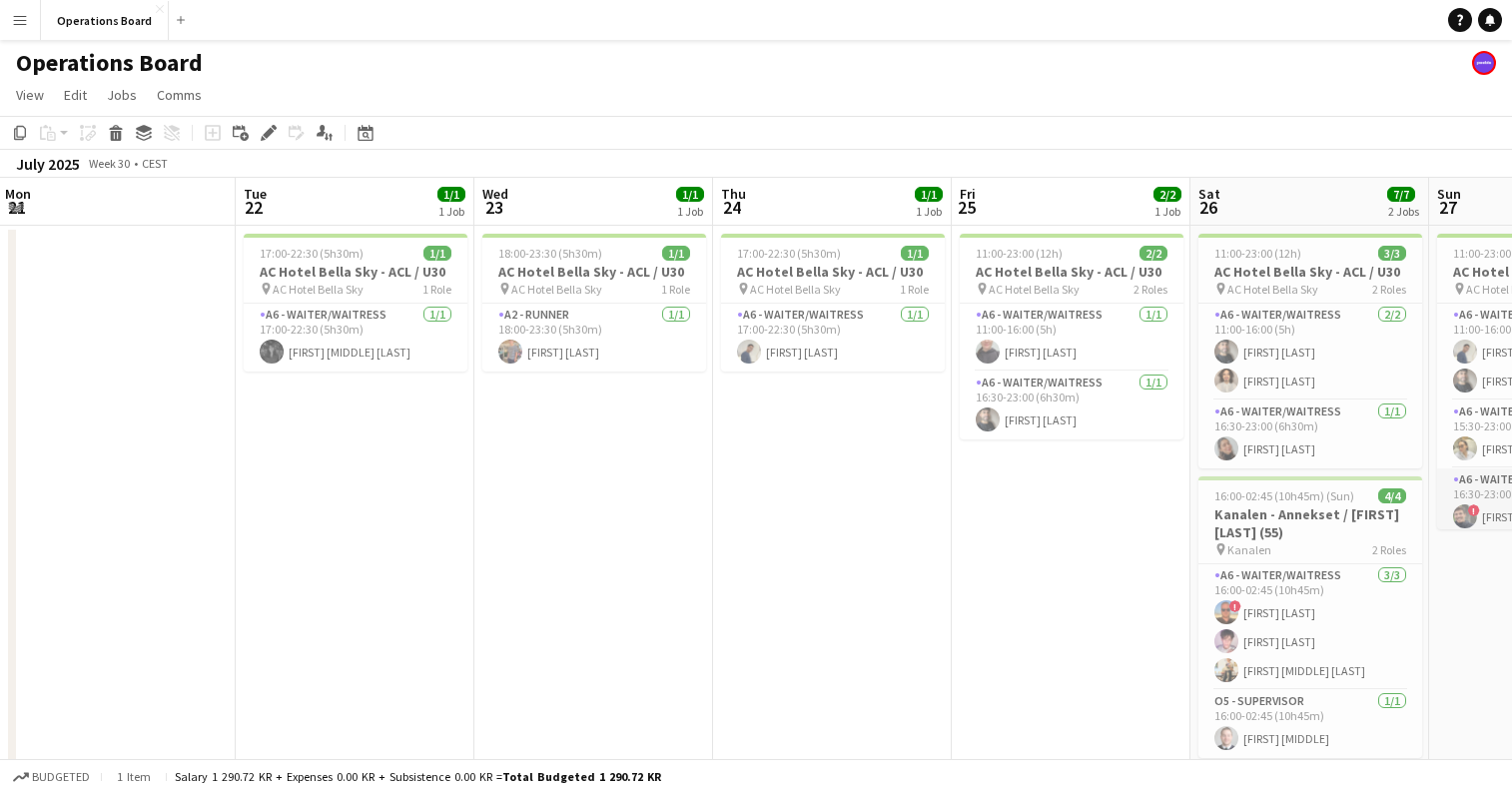 scroll, scrollTop: 0, scrollLeft: 480, axis: horizontal 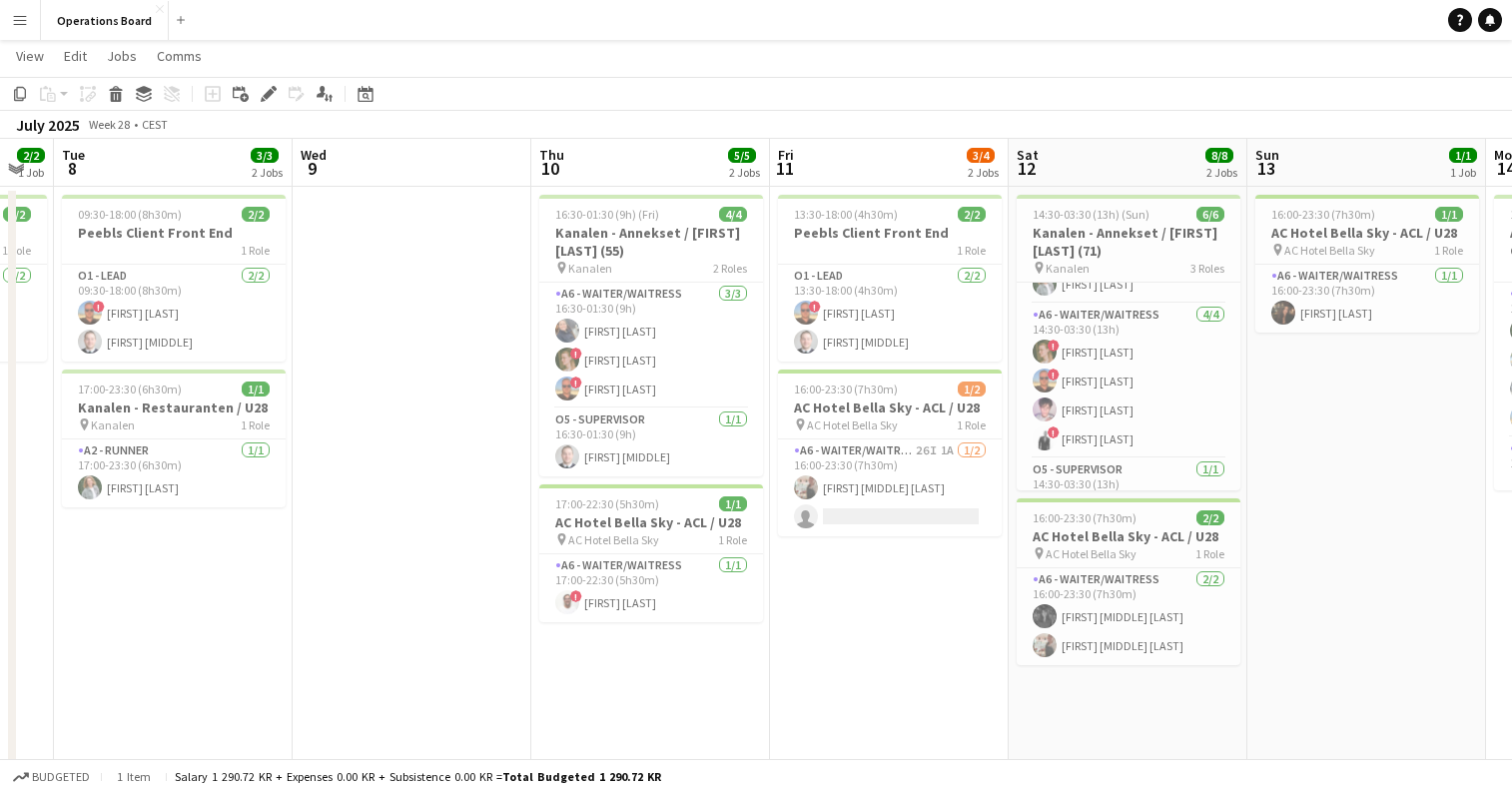 click on "13:30-18:00 (4h30m)    2/2   Peebls Client Front End   1 Role   O1 -  LEAD   2/2   13:30-18:00 (4h30m)
! [FIRST] [LAST] [FIRST] [MIDDLE]     16:00-23:30 (7h30m)    1/2   AC Hotel Bella Sky - ACL / U28
pin
AC Hotel Bella Sky   1 Role   A6 -  WAITER/WAITRESS   26I   1A   1/2   16:00-23:30 (7h30m)
[FIRST] [MIDDLE] [LAST]
single-neutral-actions" at bounding box center (889, 483) 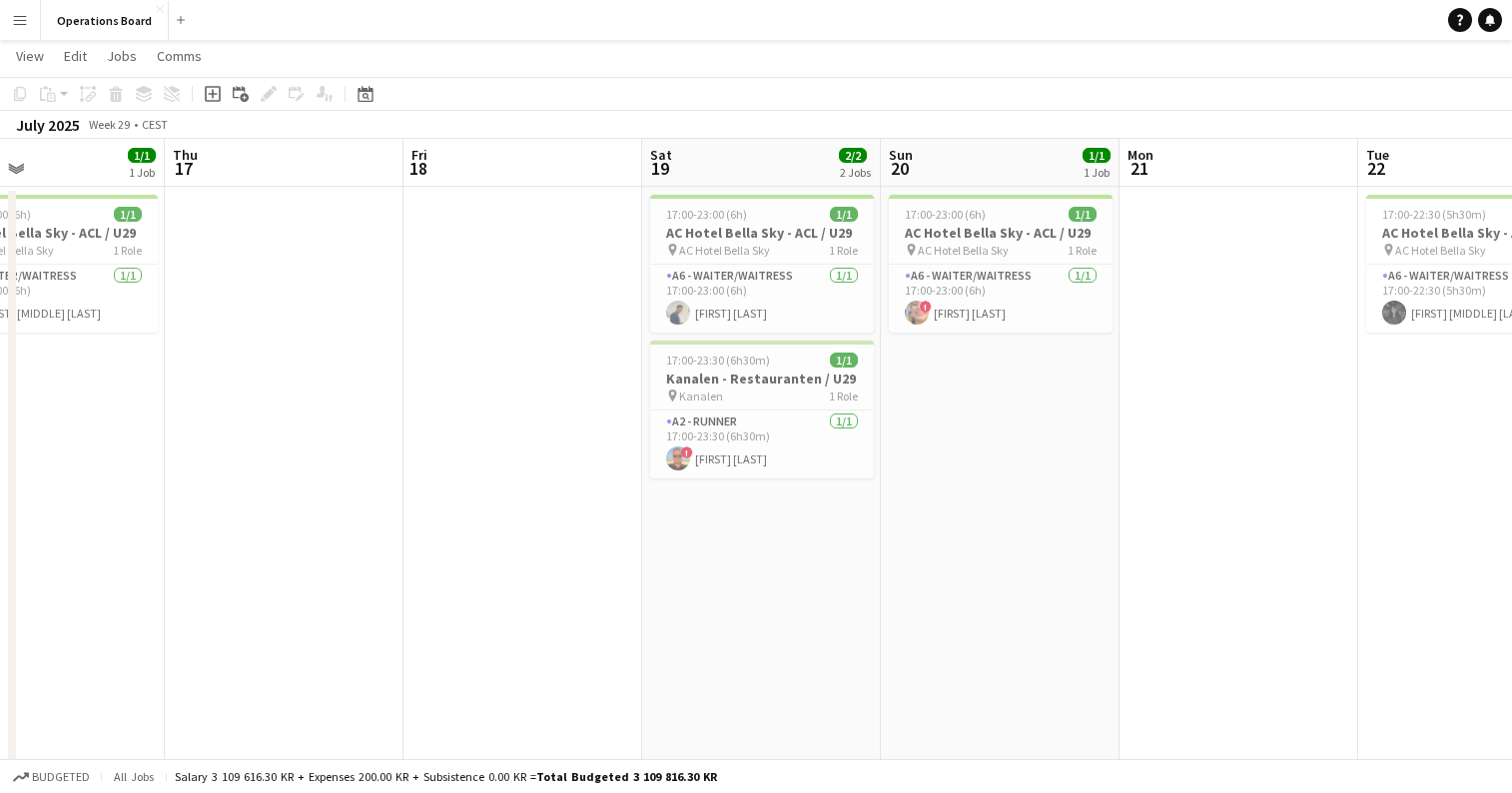 scroll, scrollTop: 0, scrollLeft: 617, axis: horizontal 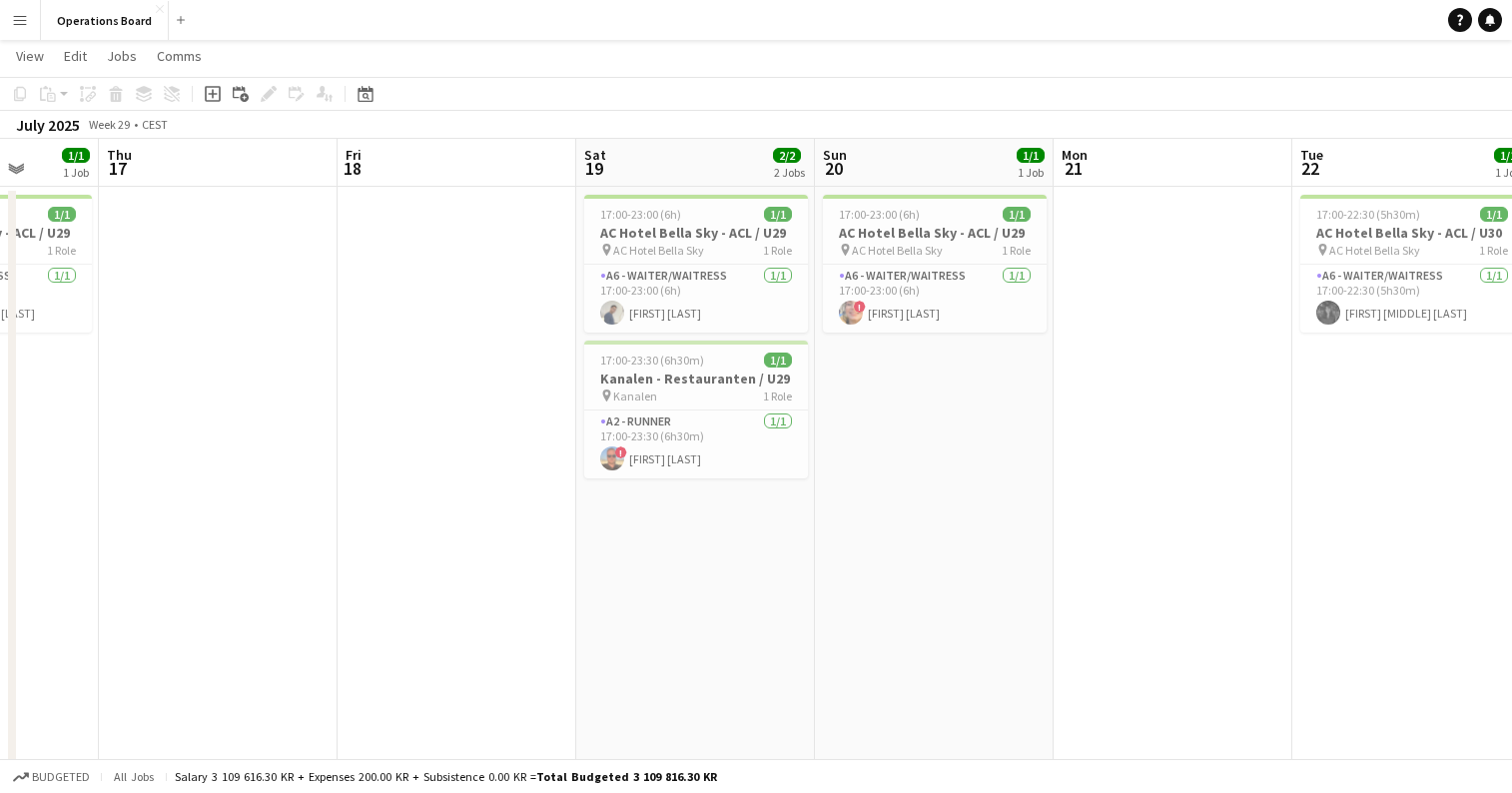 click on "17:00-23:00 (6h)    1/1   AC Hotel Bella Sky - ACL / U29
pin
AC Hotel Bella Sky   1 Role   A6 -  WAITER/WAITRESS   1/1   17:00-23:00 (6h)
[FIRST] [LAST]     17:00-23:30 (6h30m)    1/1   Kanalen - Restauranten / U29
pin
Kanalen   1 Role   A2 -  RUNNER   1/1   17:00-23:30 (6h30m)
! [FIRST] [LAST]" at bounding box center (695, 483) 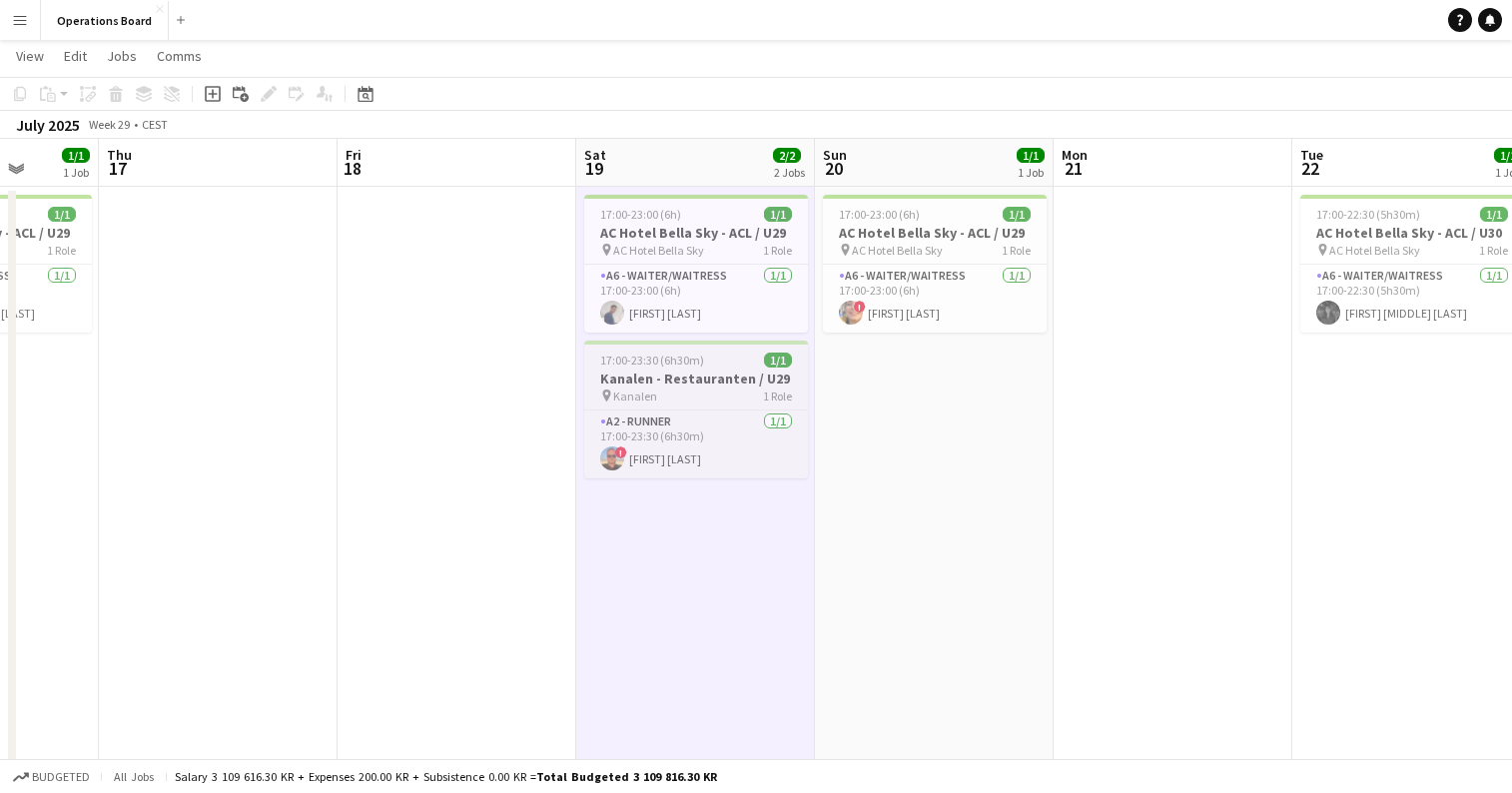 click on "Kanalen - Restauranten / U29" at bounding box center (696, 379) 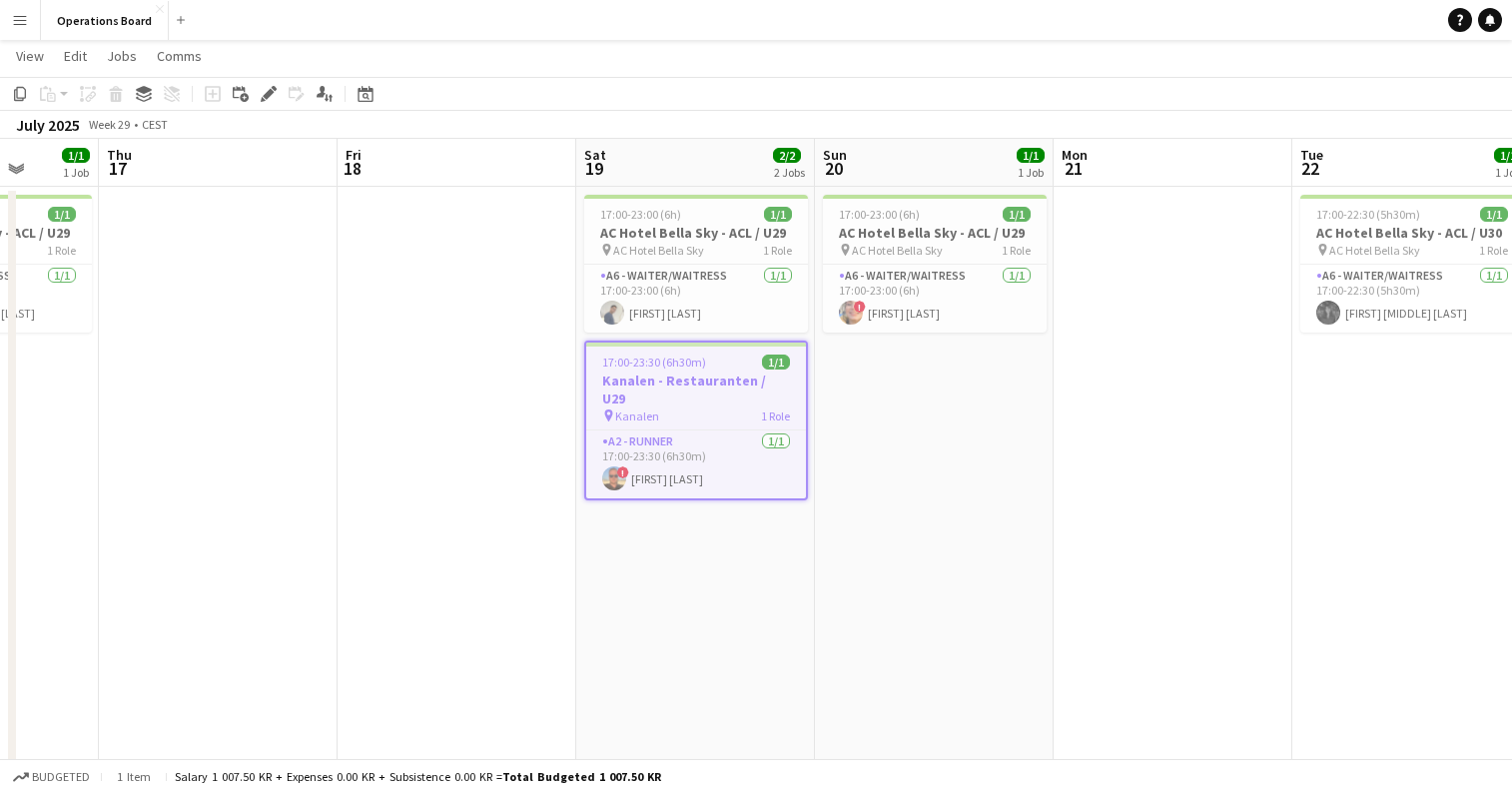 click on "Menu" at bounding box center (20, 20) 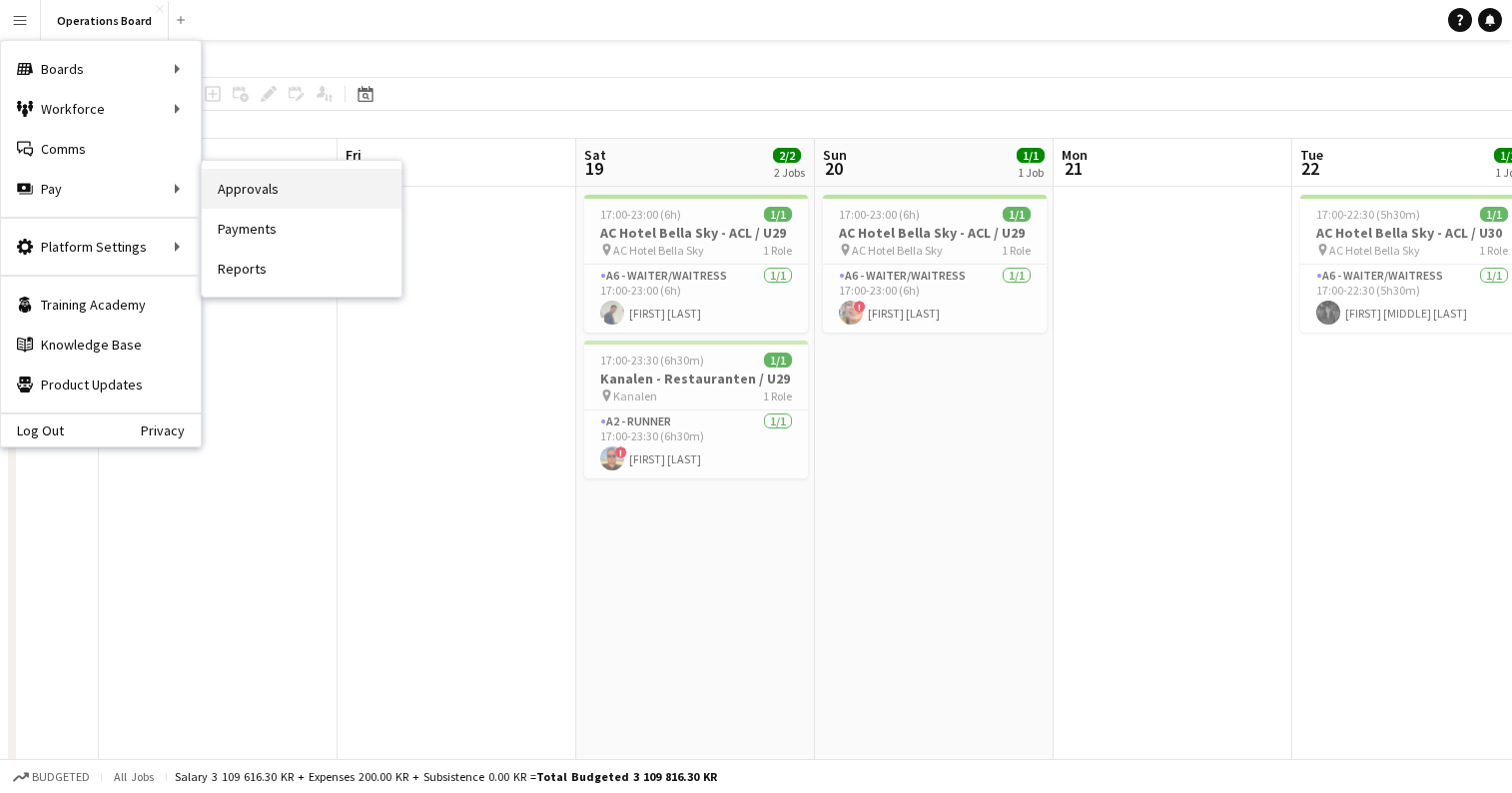 click on "Approvals" at bounding box center (302, 189) 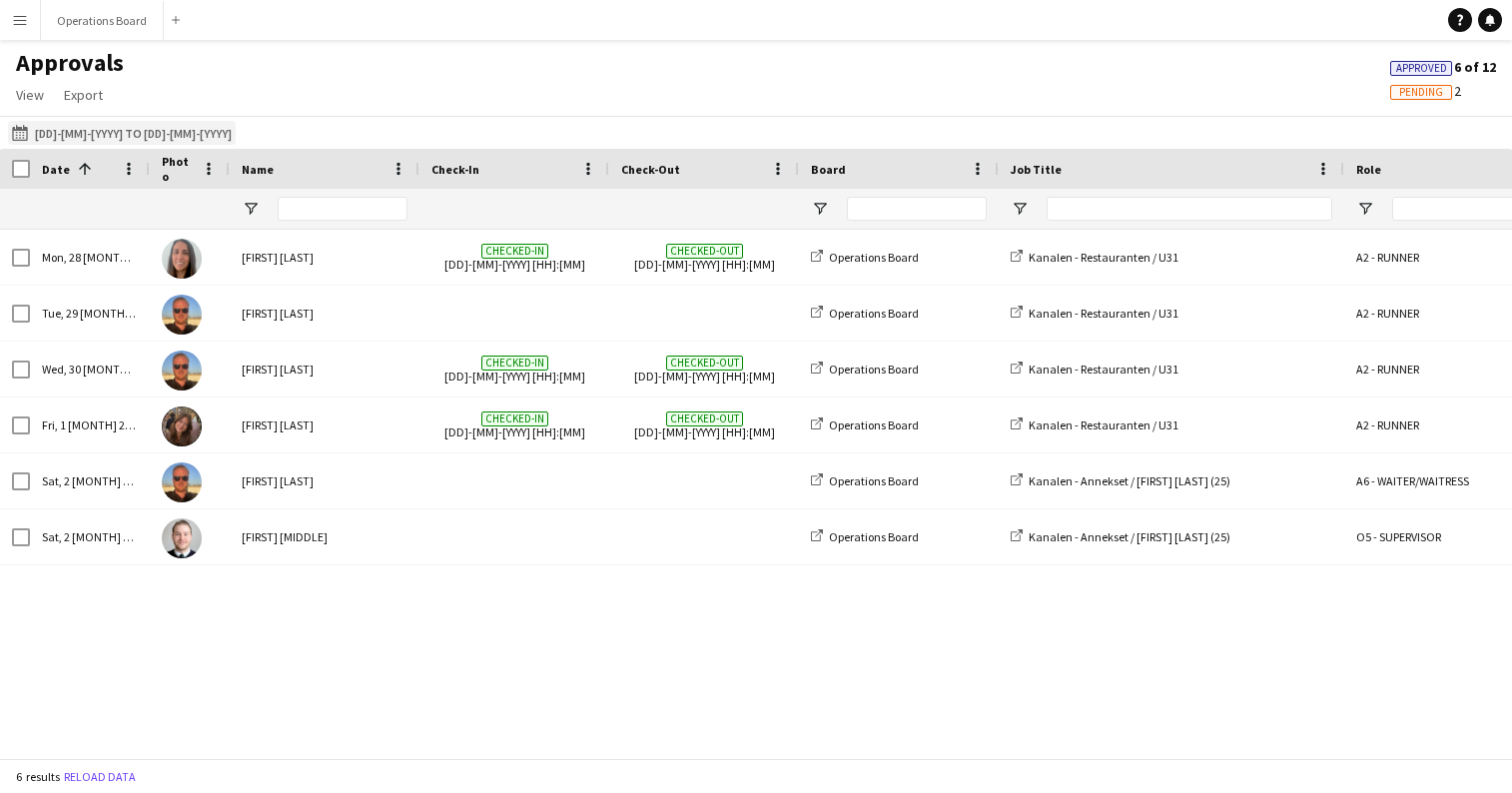 click on "[DD]-[MM]-[YYYY] to [DD]-[MM]-[YYYY]
[DD]-[MM]-[YYYY] to [DD]-[MM]-[YYYY]" 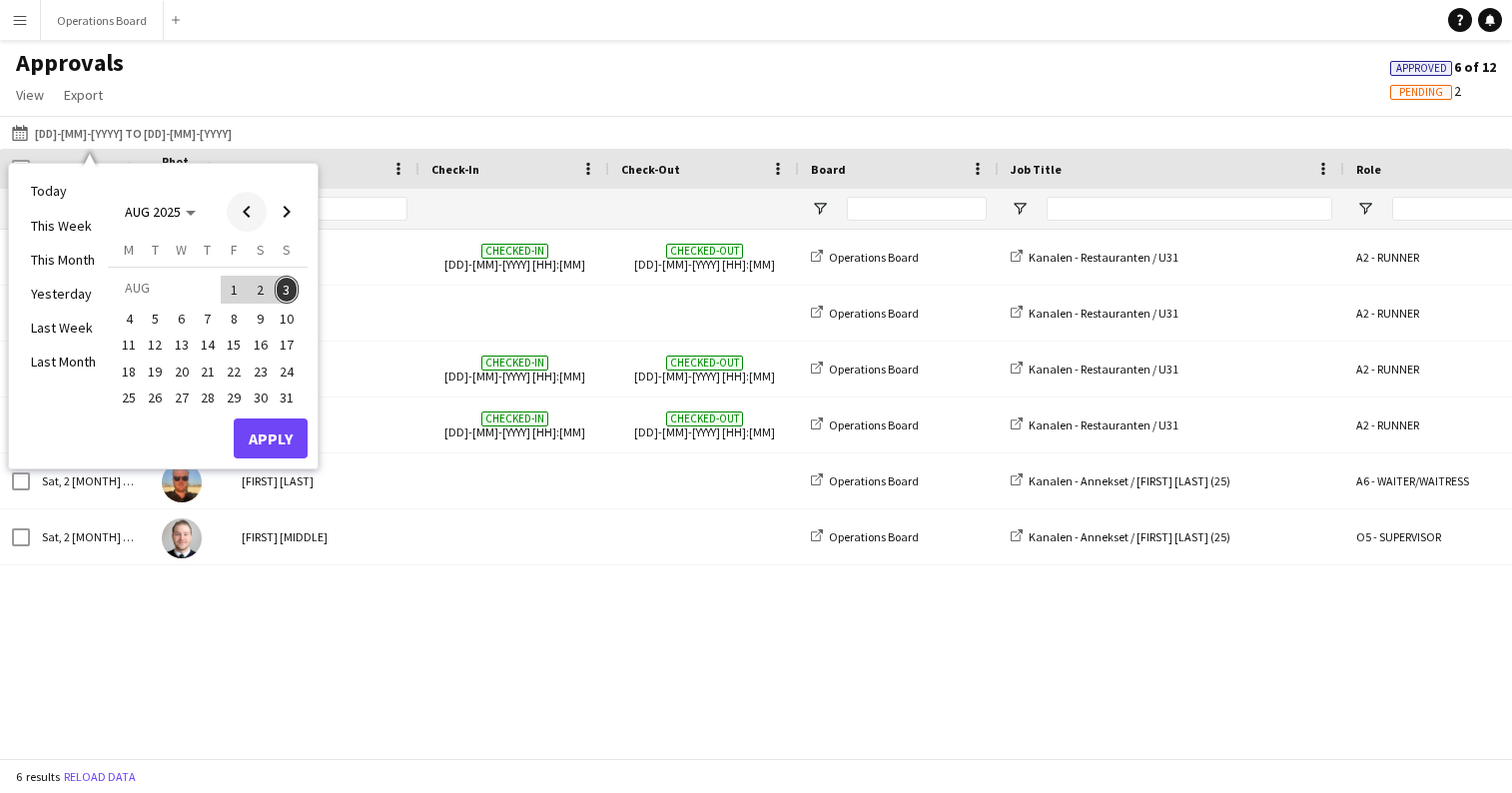 click at bounding box center [247, 212] 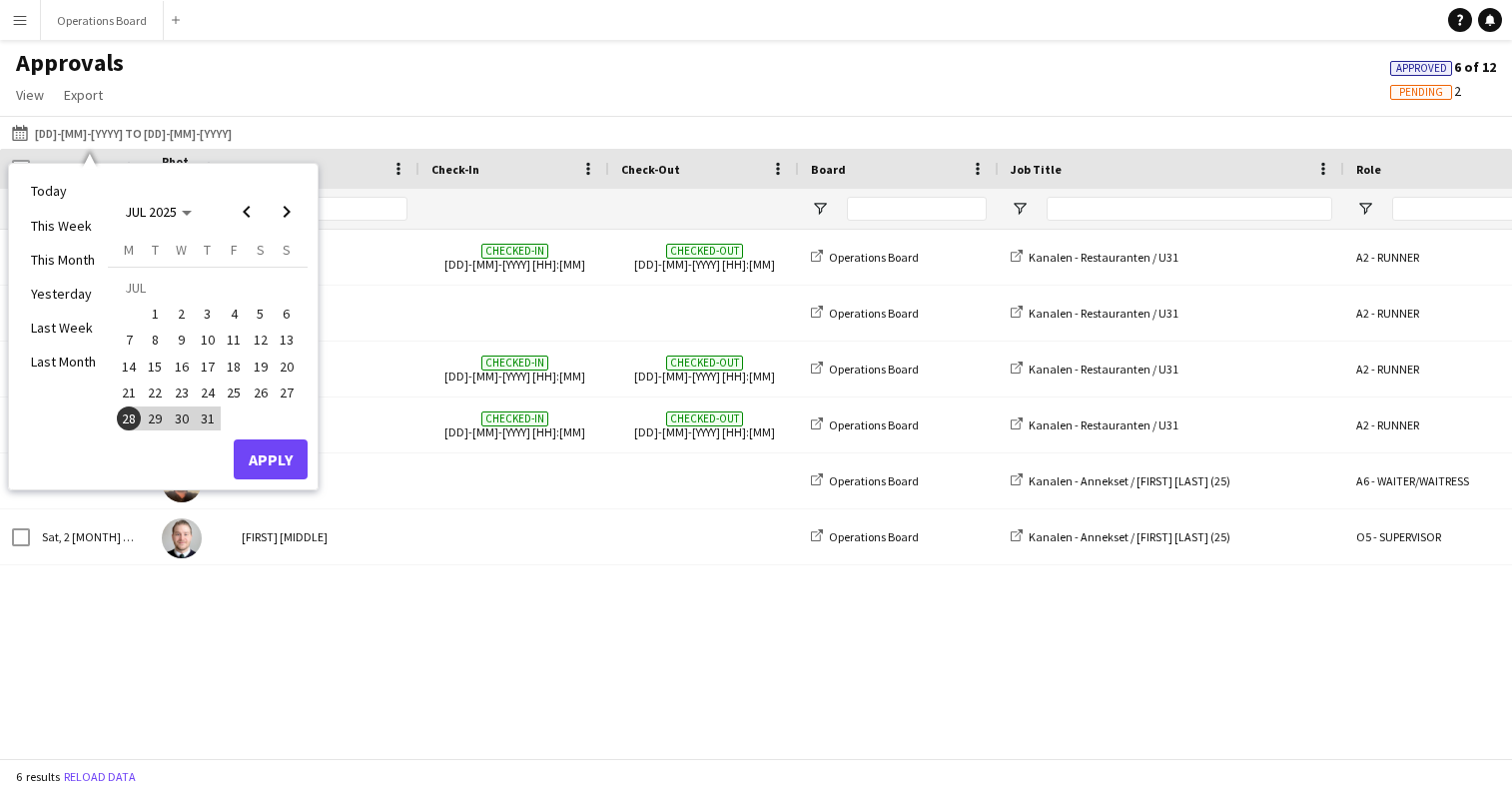 click on "19" at bounding box center [261, 367] 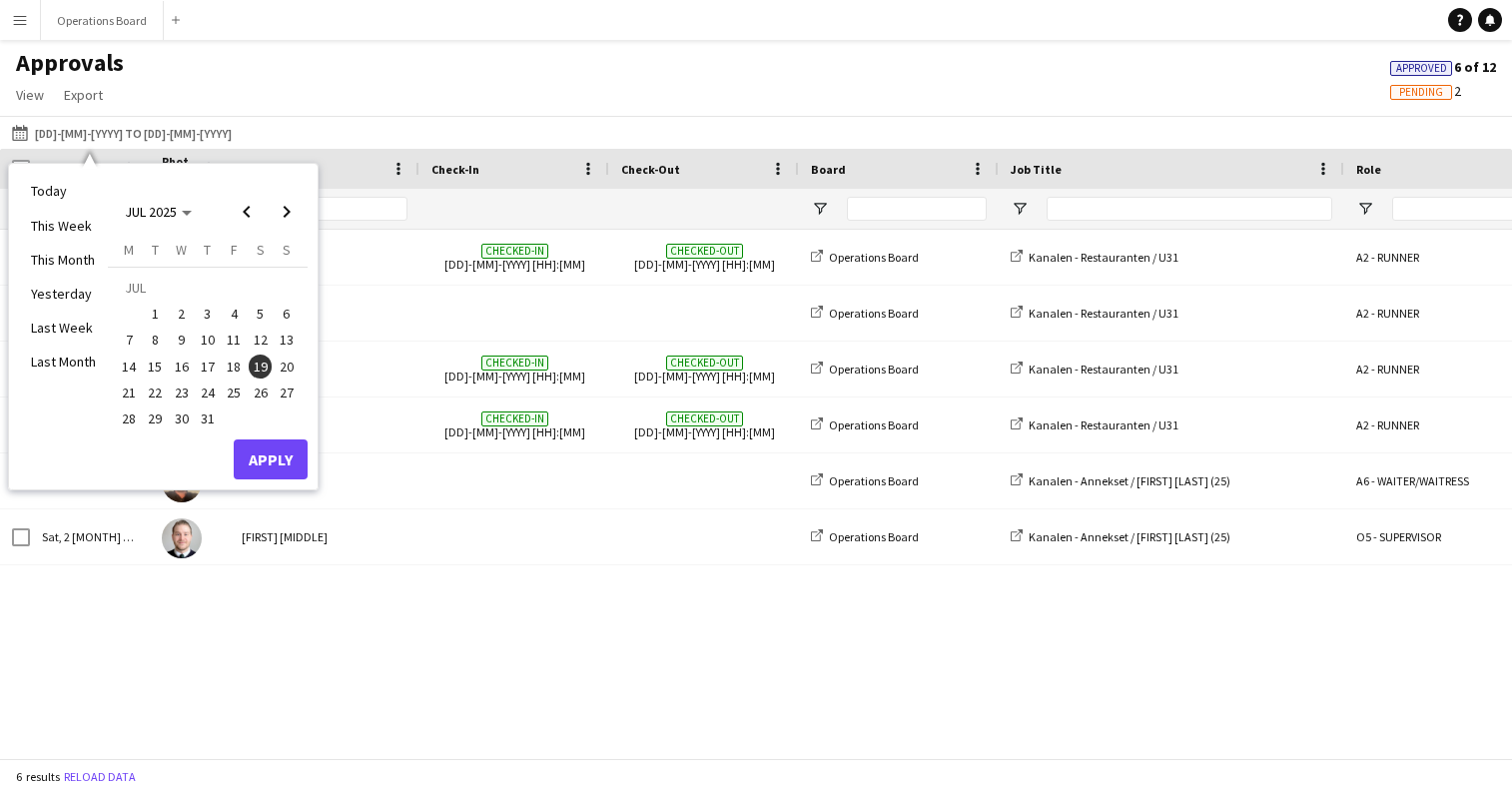 click on "Apply" at bounding box center [271, 459] 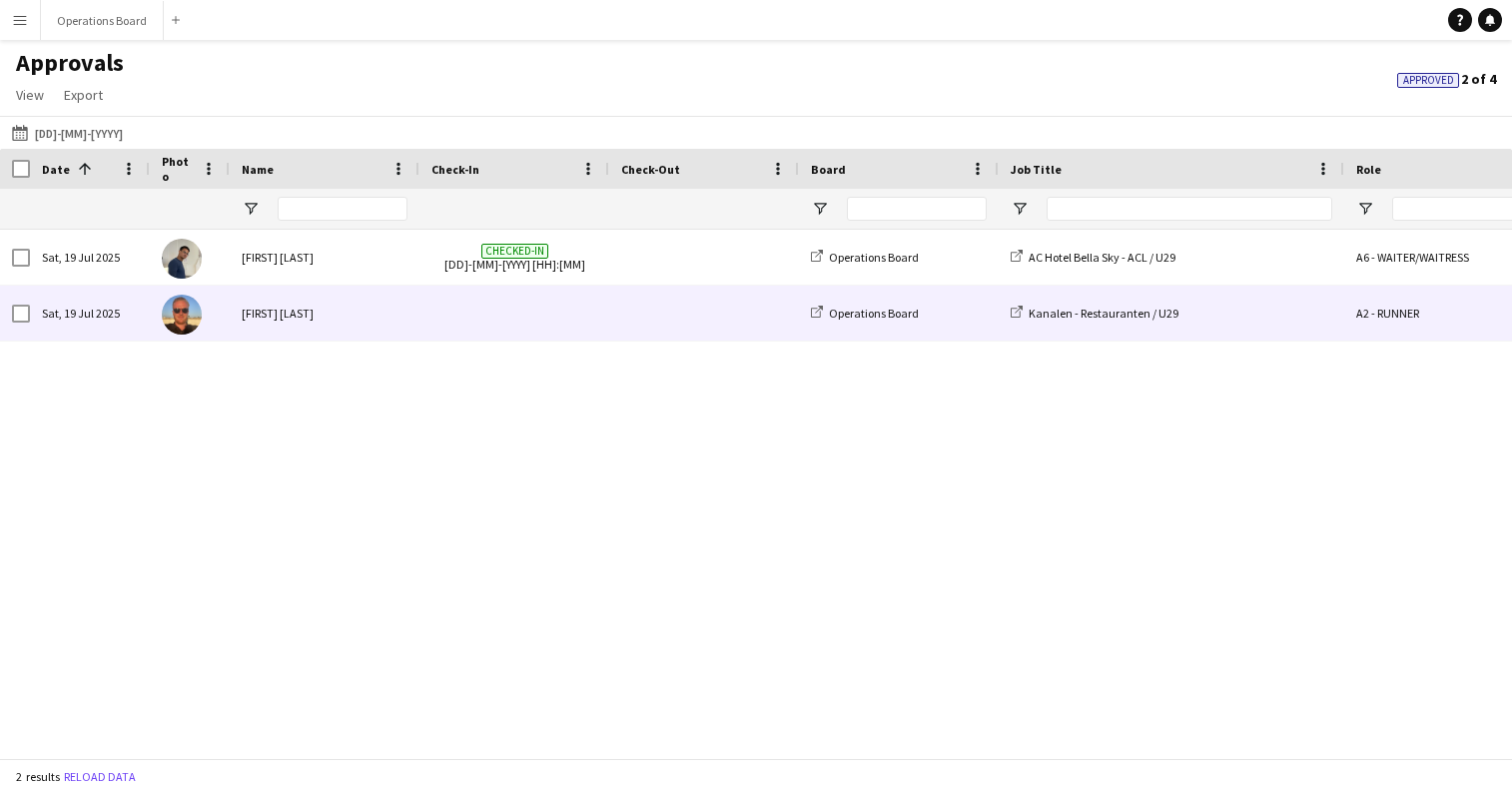 click on "[FIRST] [LAST]" at bounding box center (325, 313) 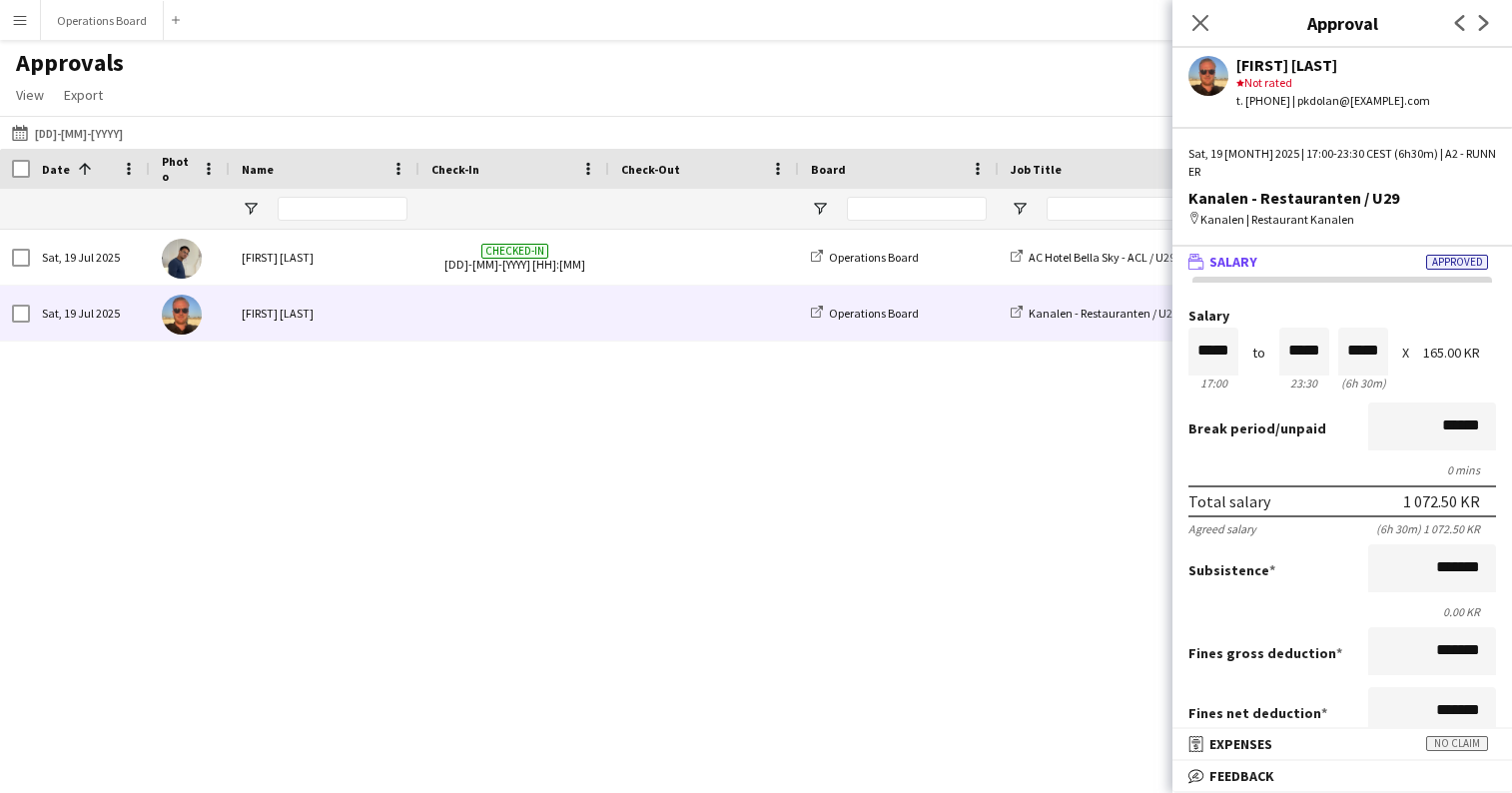 scroll, scrollTop: 0, scrollLeft: 0, axis: both 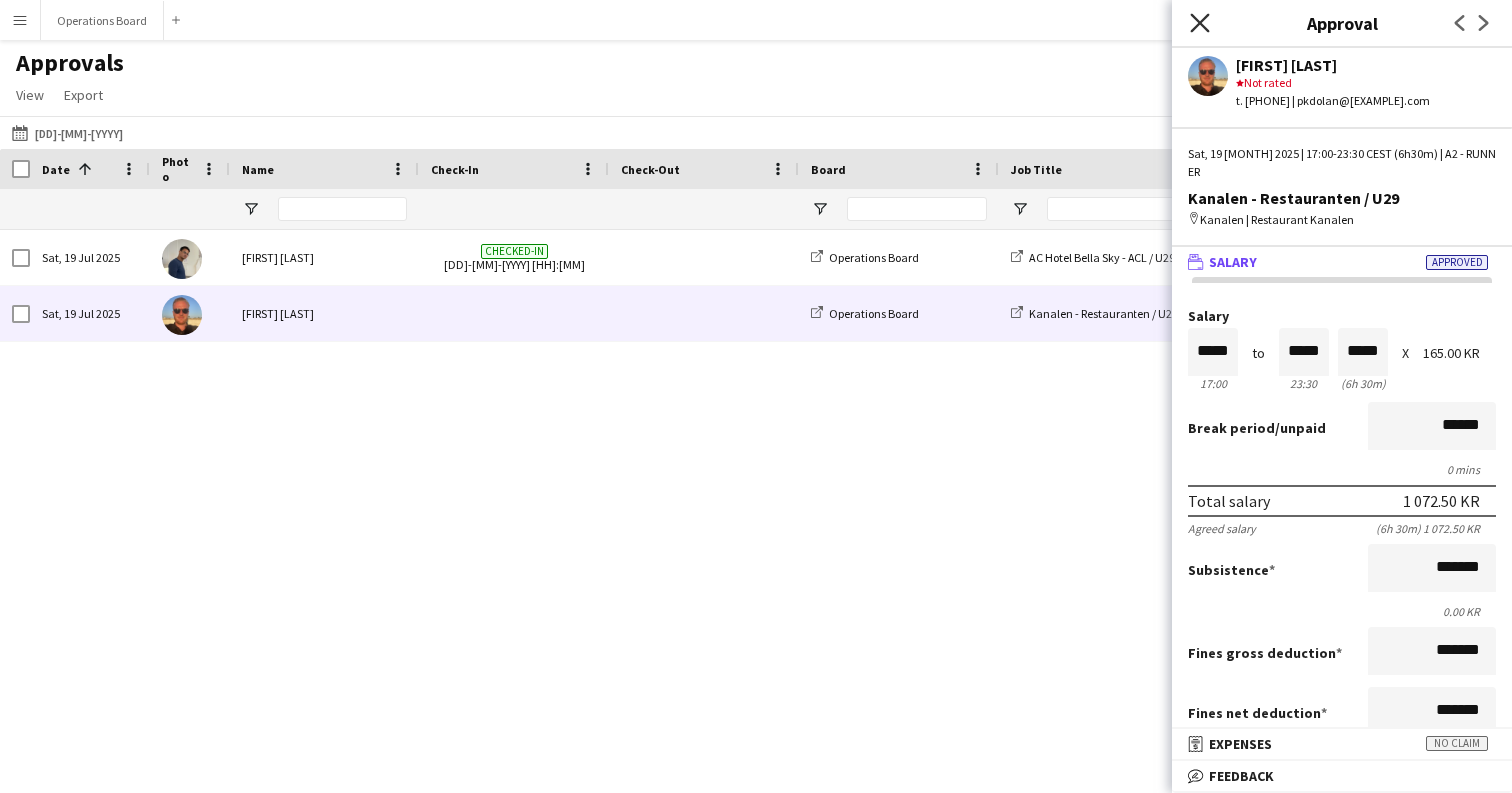 click on "Close pop-in" 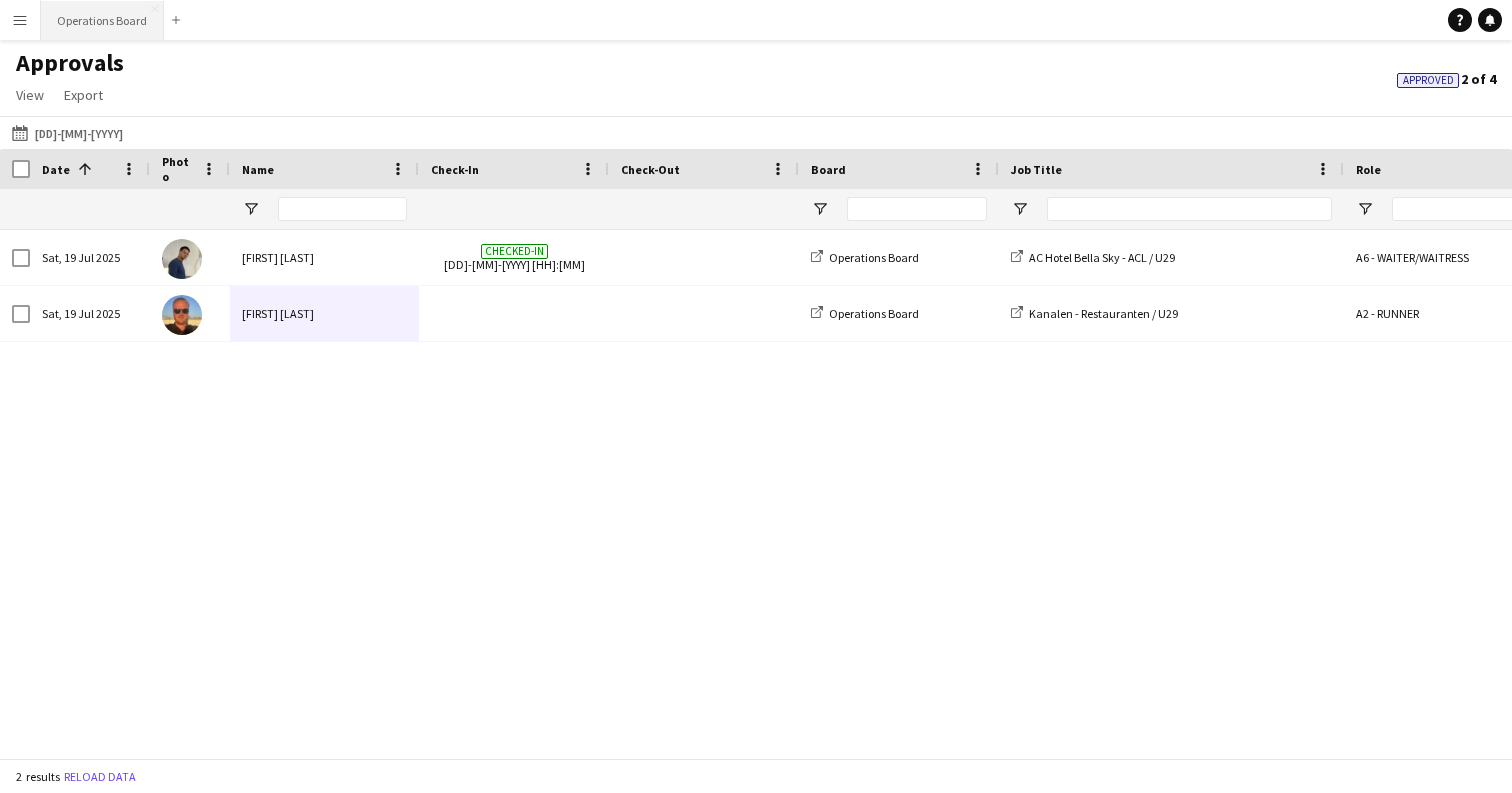 click on "Operations Board
Close" at bounding box center (102, 20) 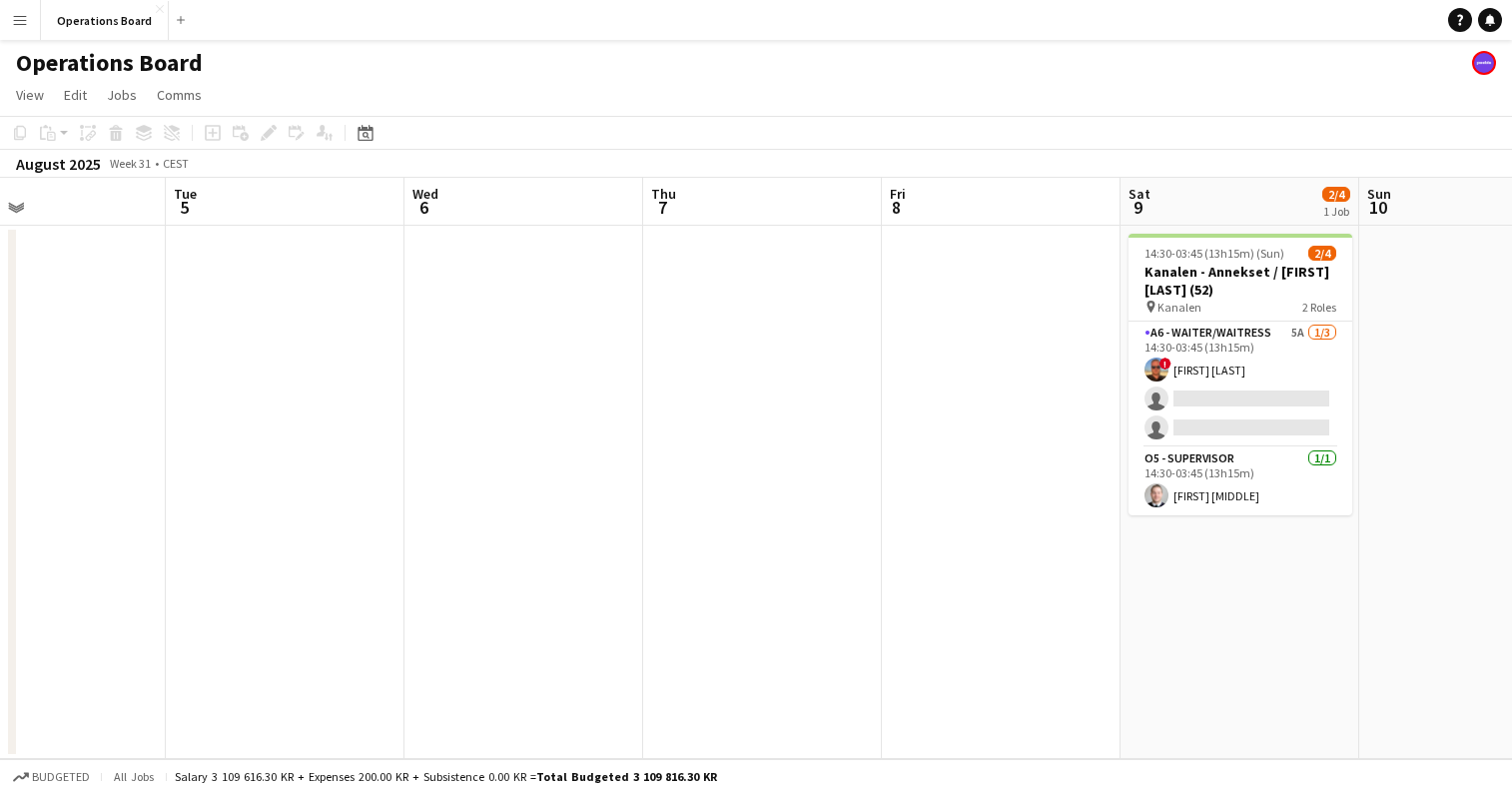 scroll, scrollTop: 0, scrollLeft: 562, axis: horizontal 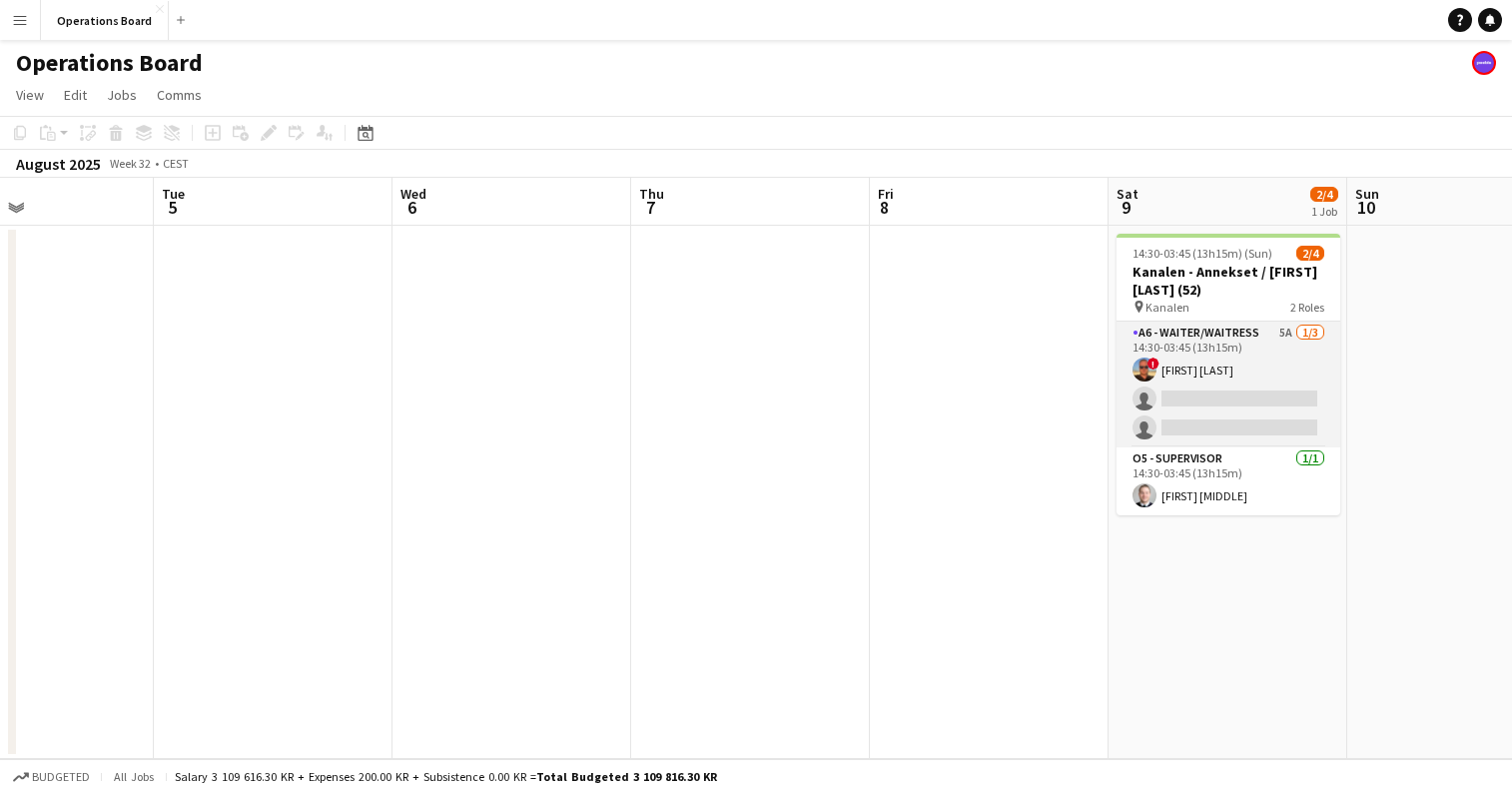 click on "A6 -  WAITER/WAITRESS   5A   1/3   14:30-03:45 (13h15m)
! [FIRST] [LAST]
single-neutral-actions
single-neutral-actions" at bounding box center (1228, 385) 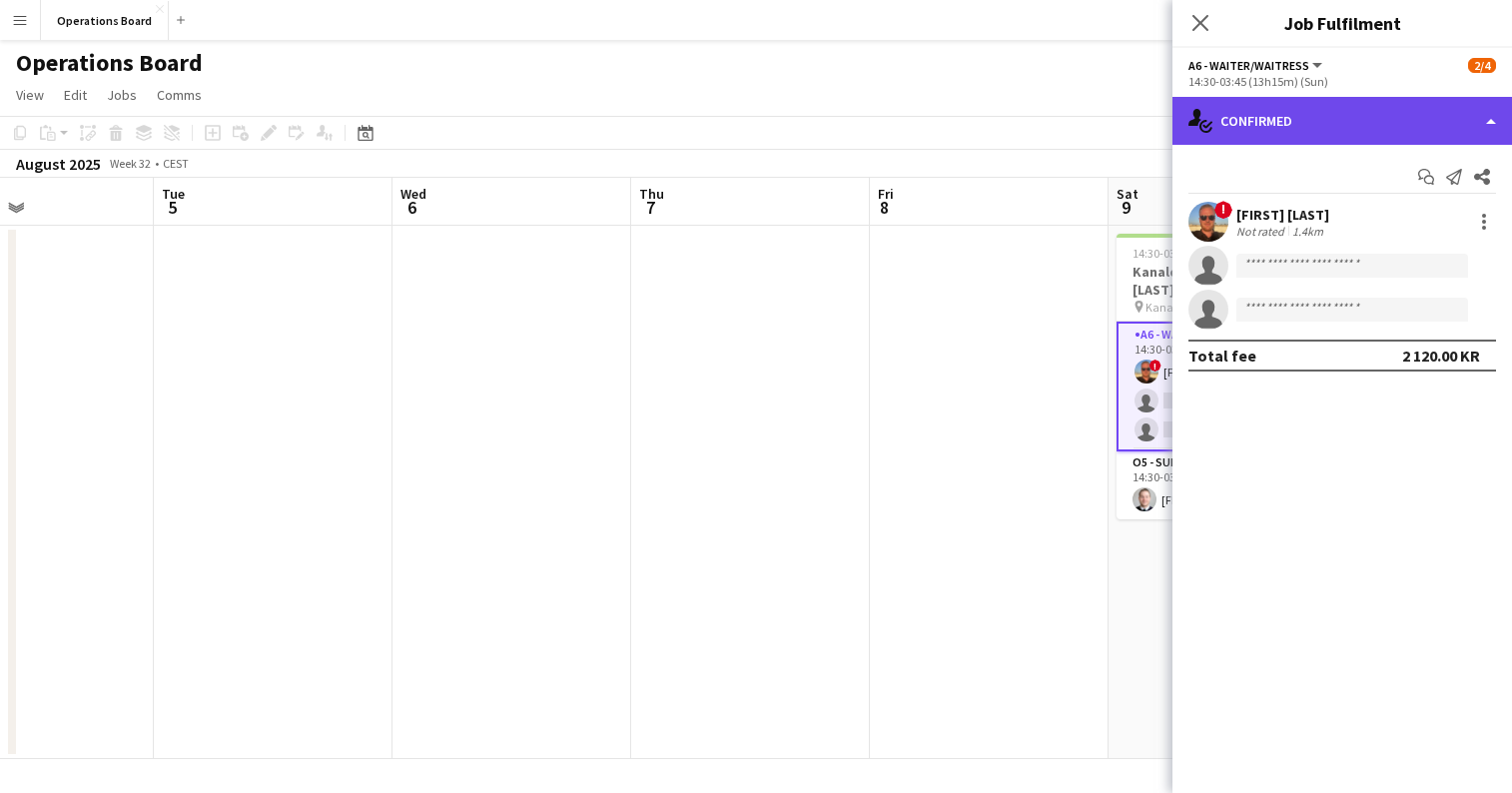 click on "single-neutral-actions-check-2
Confirmed" 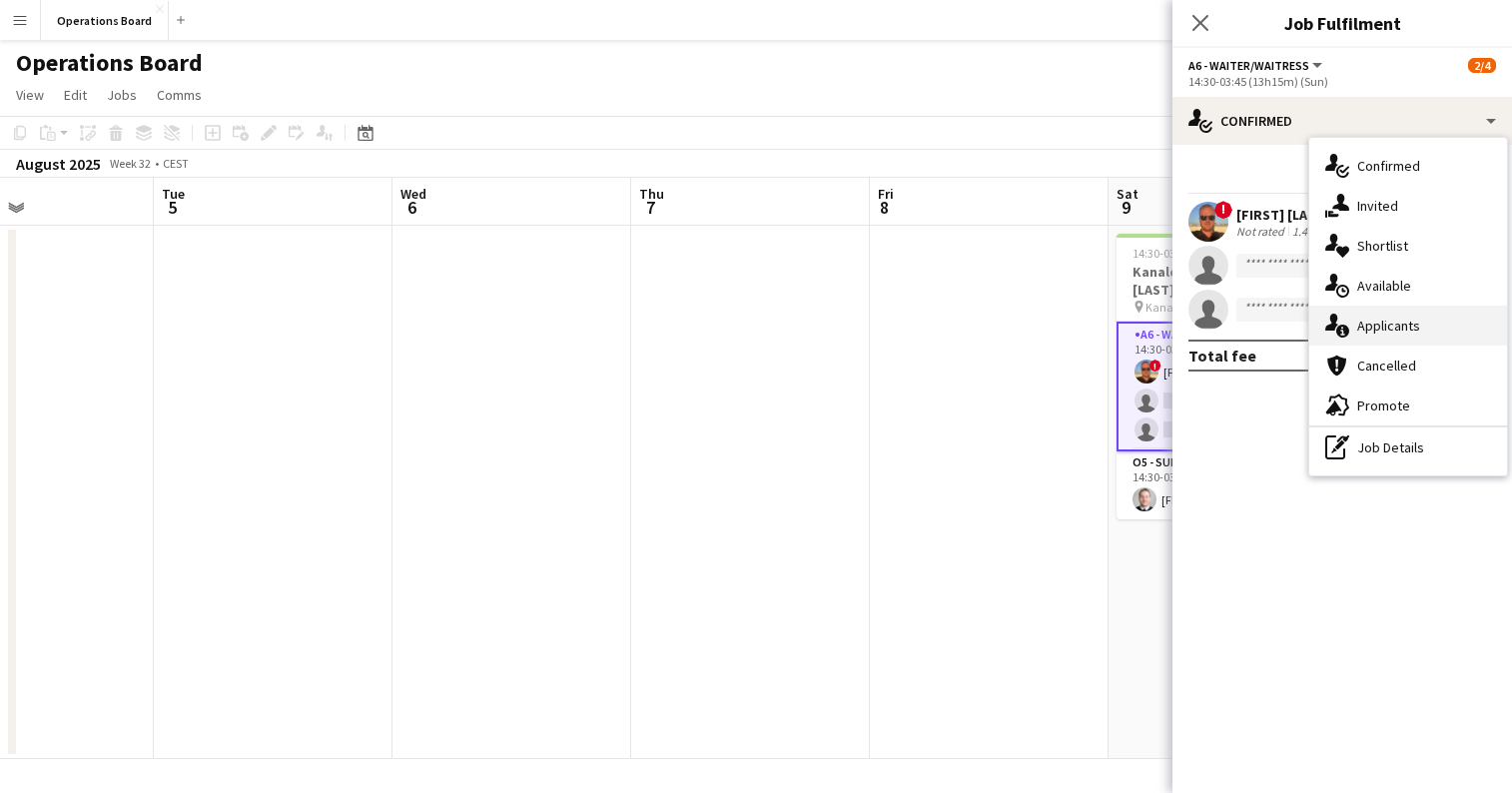 click on "single-neutral-actions-information
Applicants" at bounding box center [1408, 326] 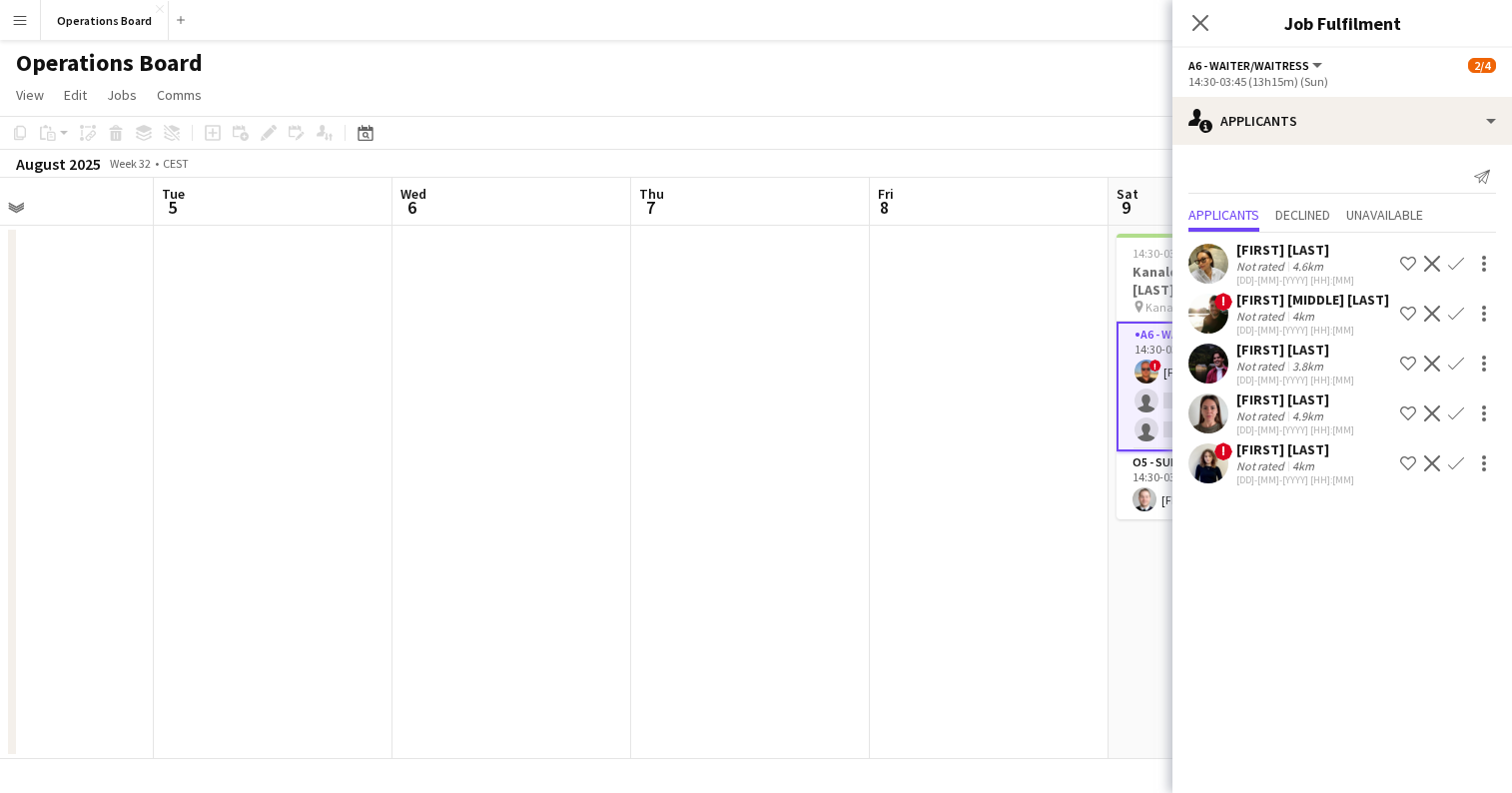 click on "Confirm" 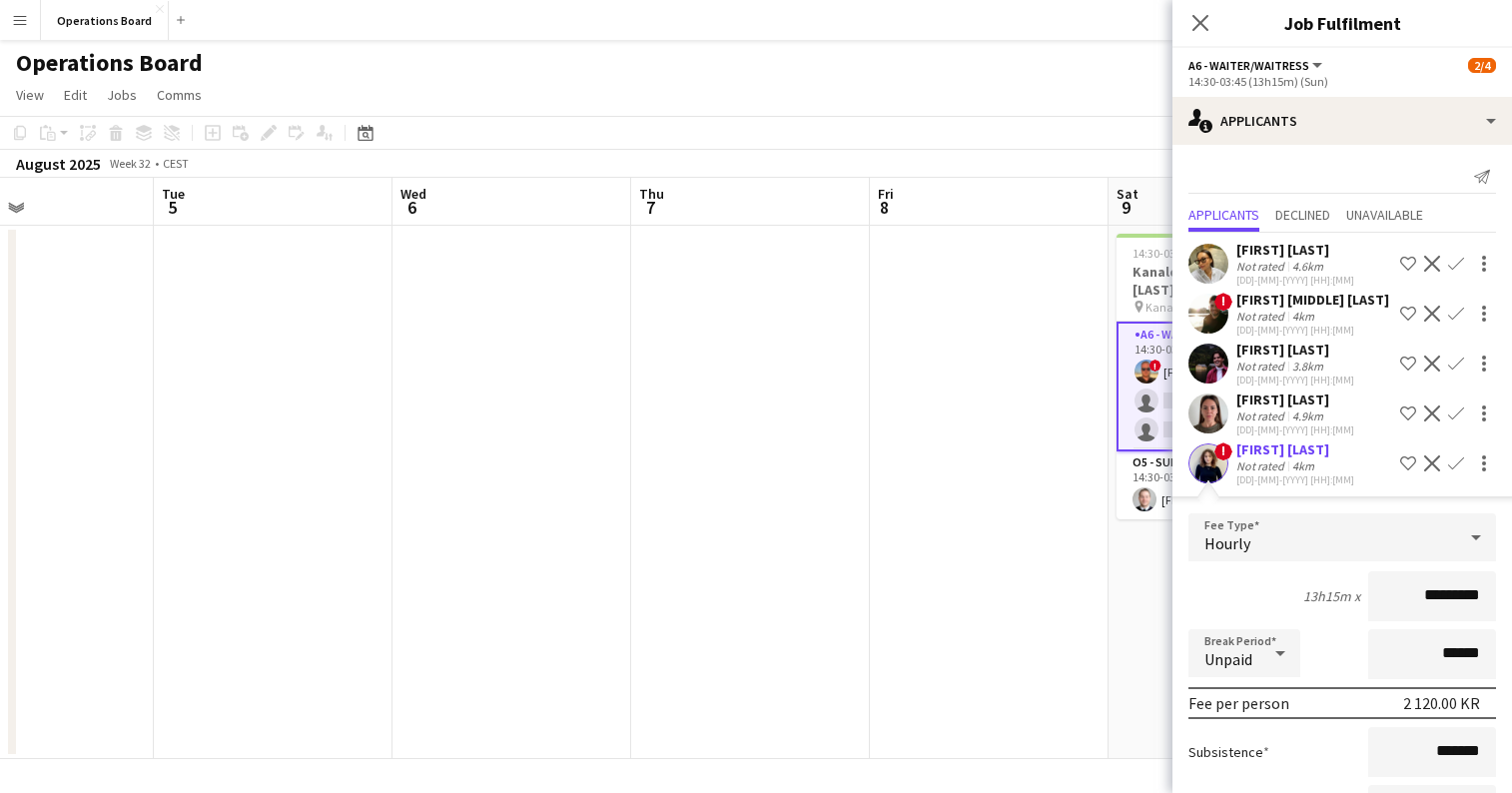 click at bounding box center (989, 492) 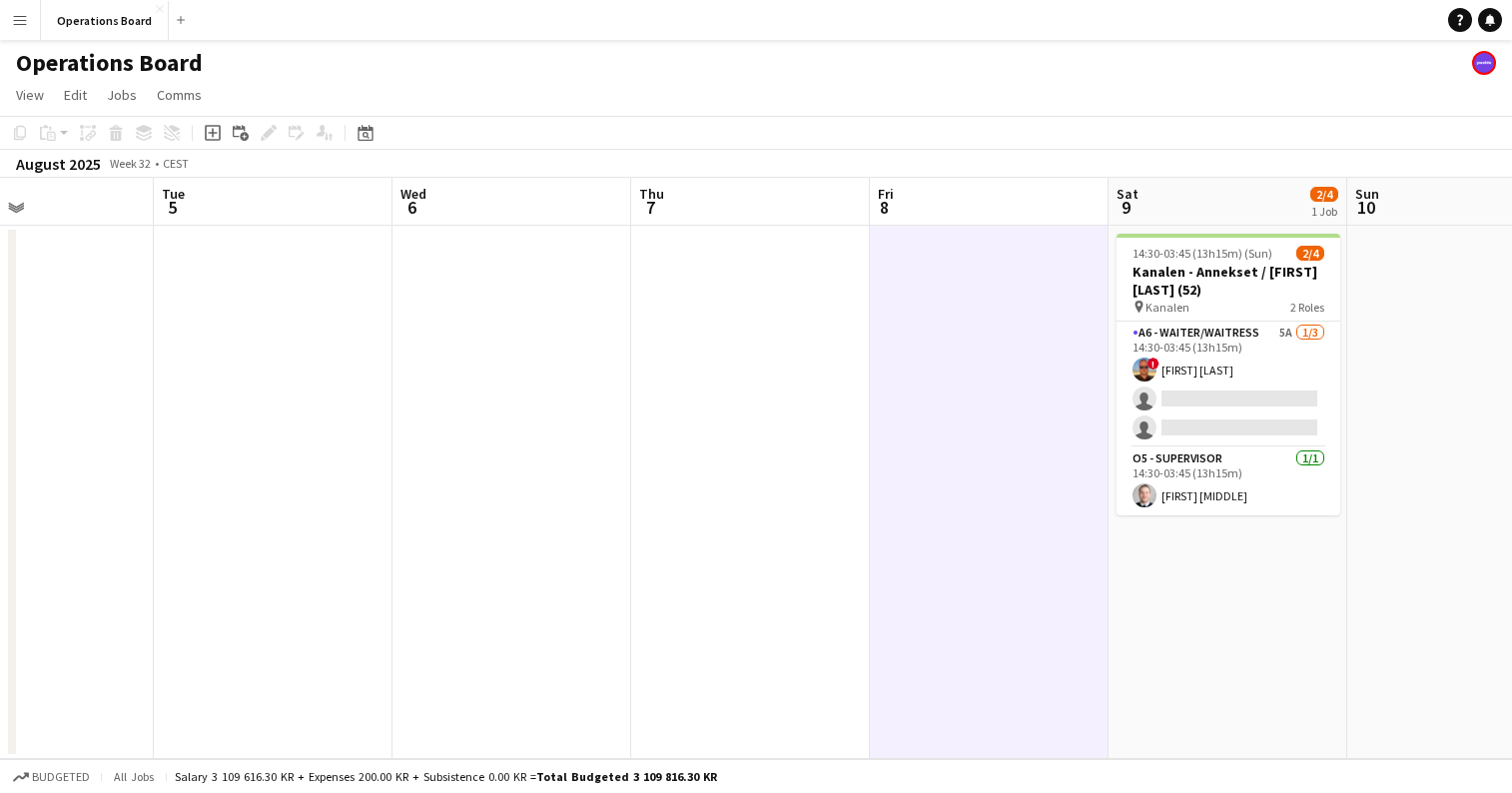 scroll, scrollTop: 0, scrollLeft: 0, axis: both 